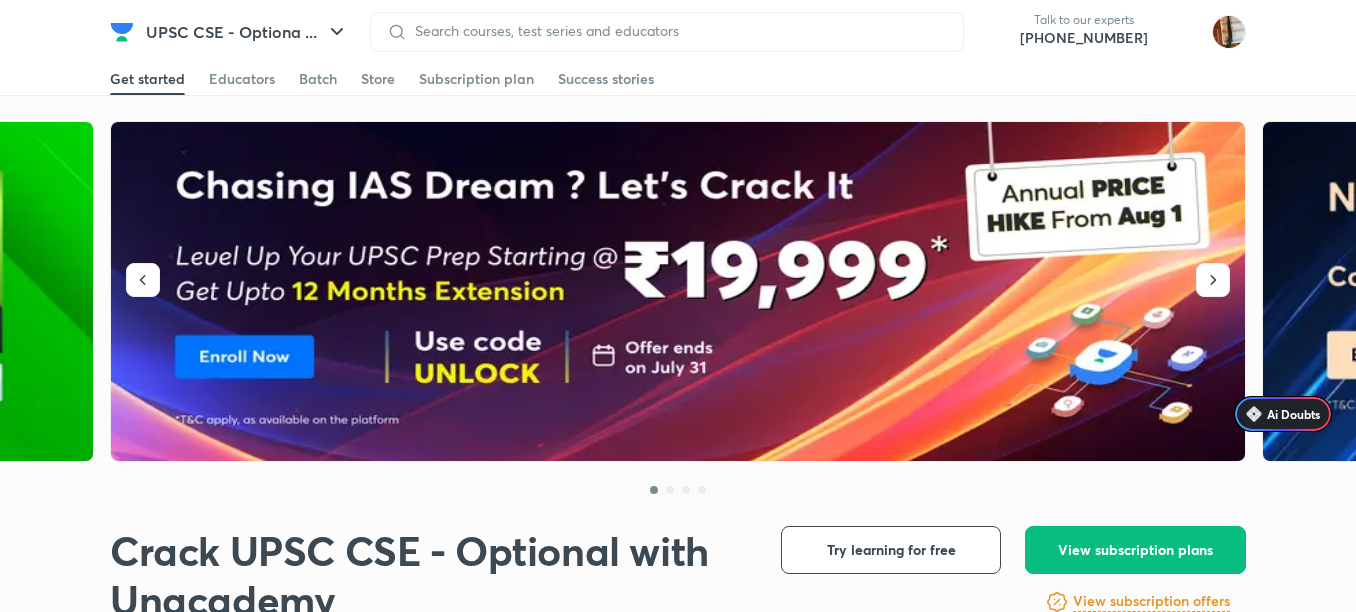 scroll, scrollTop: 0, scrollLeft: 0, axis: both 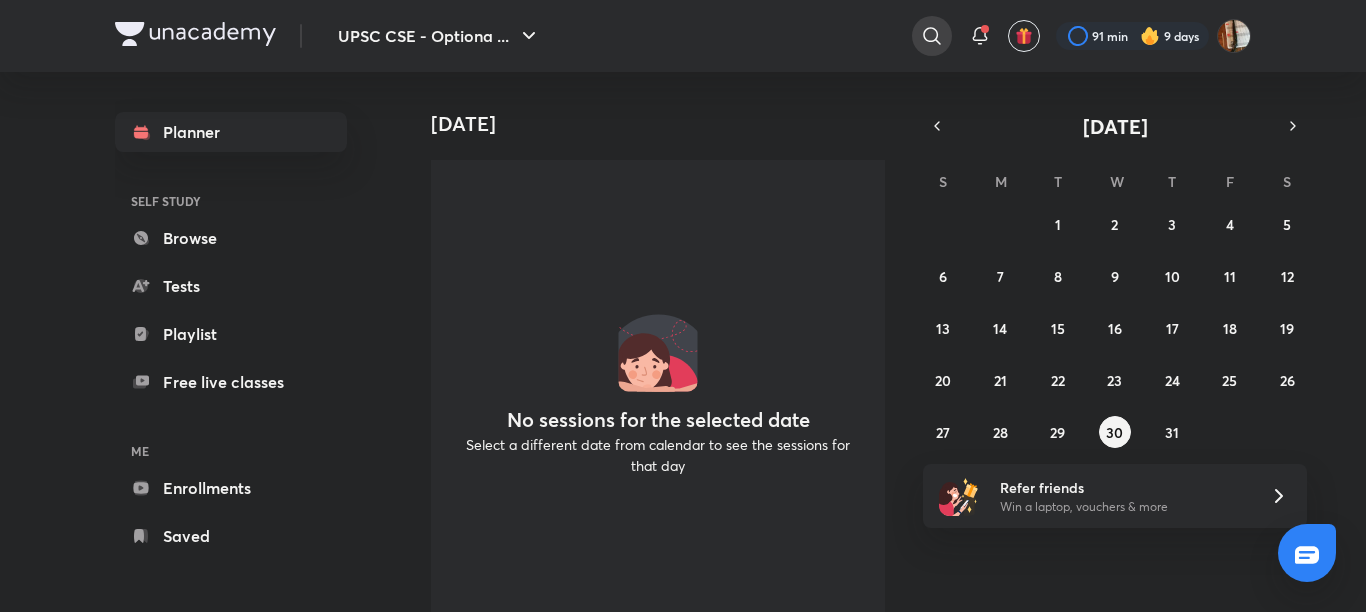 click 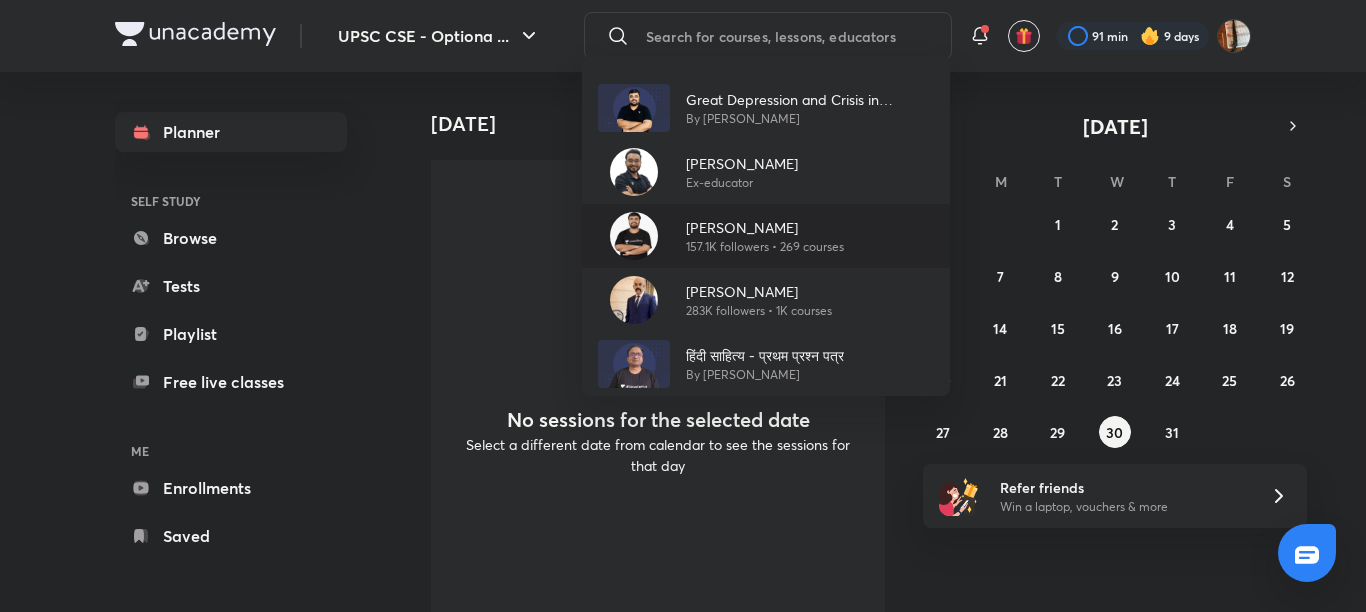 click on "[PERSON_NAME]" at bounding box center [765, 227] 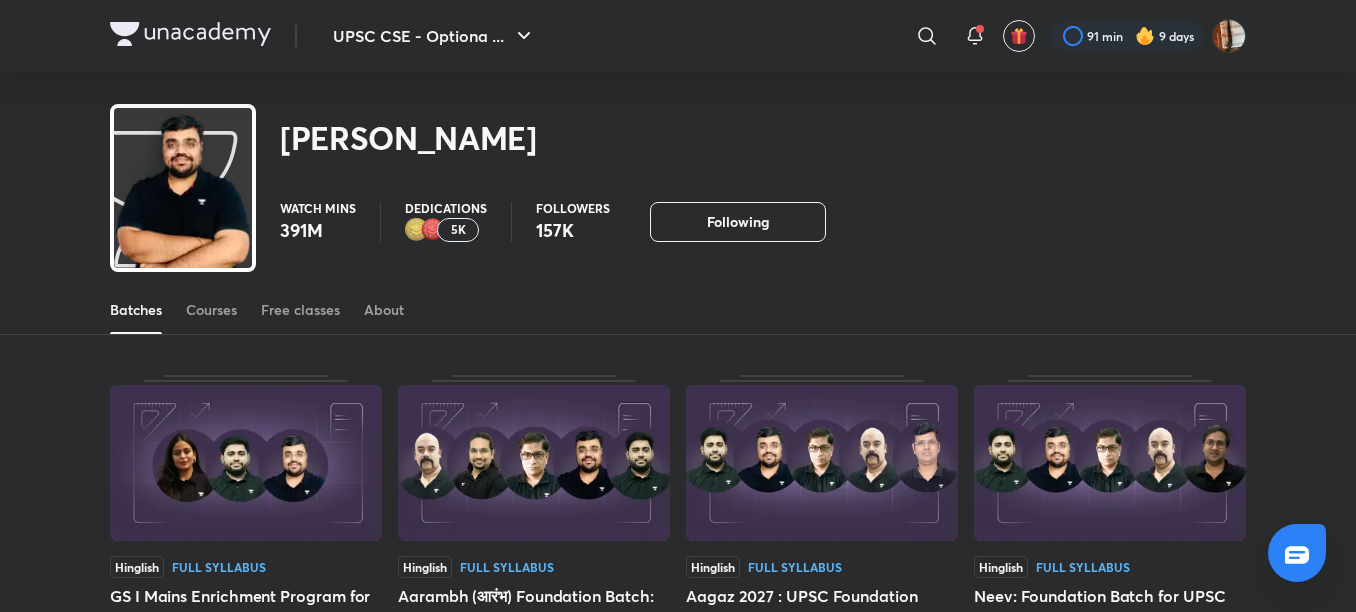 scroll, scrollTop: 0, scrollLeft: 0, axis: both 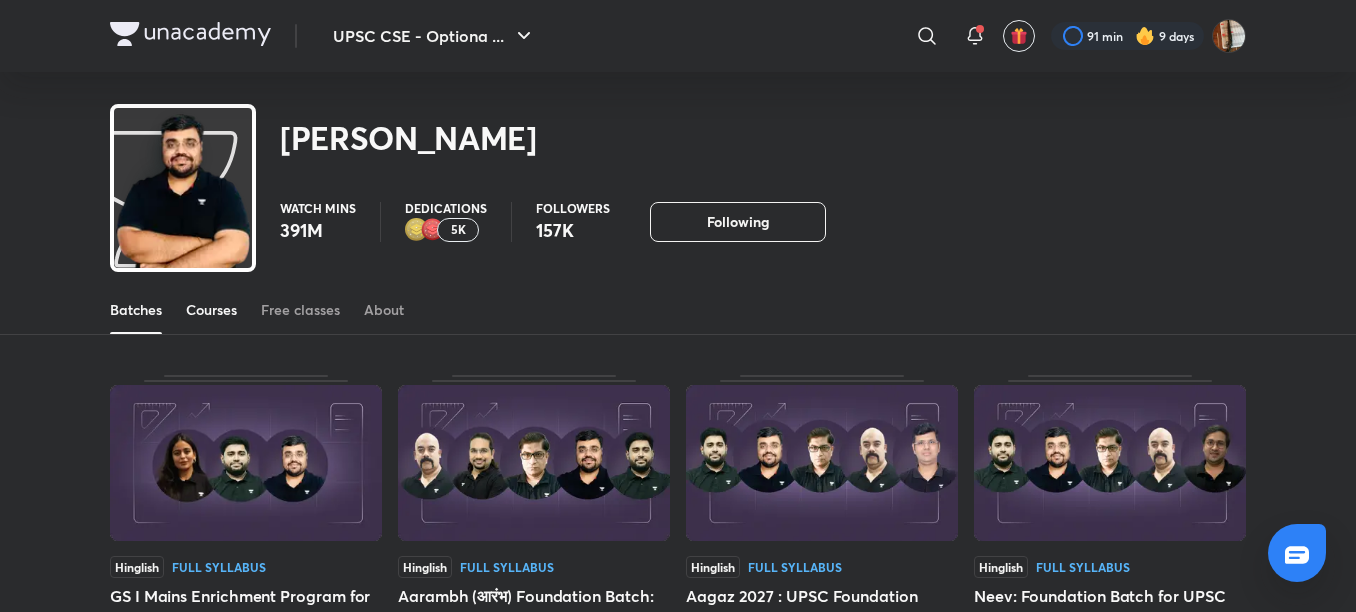 click on "Courses" at bounding box center [211, 310] 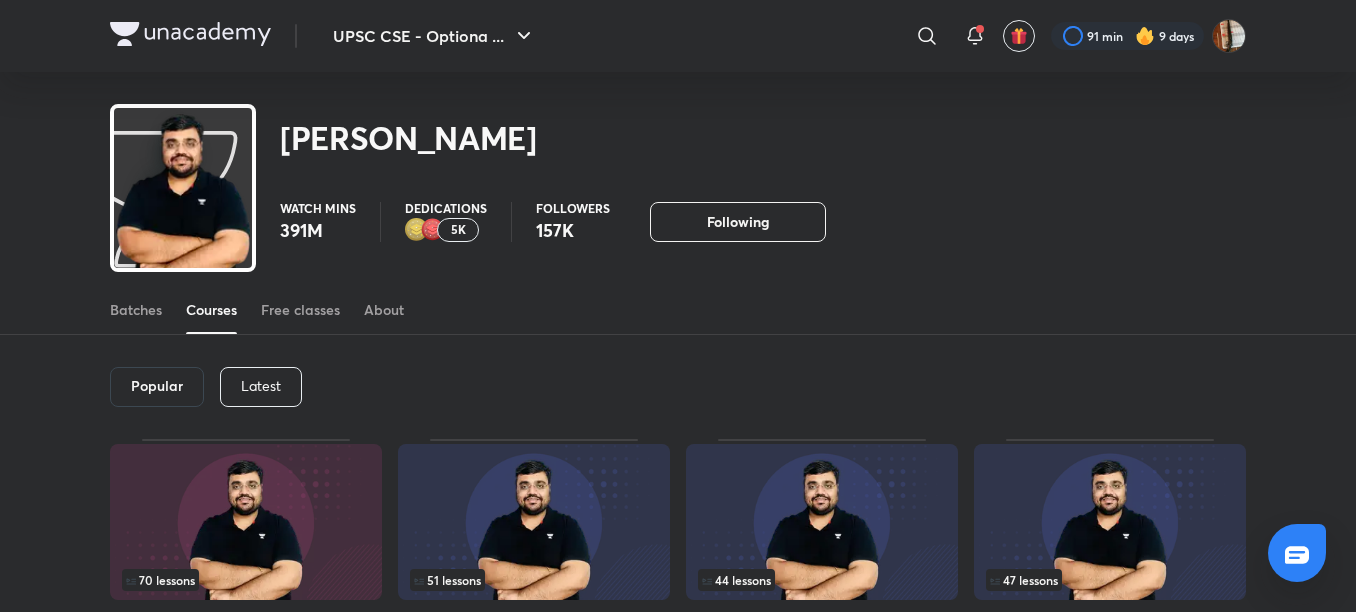 click on "Latest" at bounding box center (261, 386) 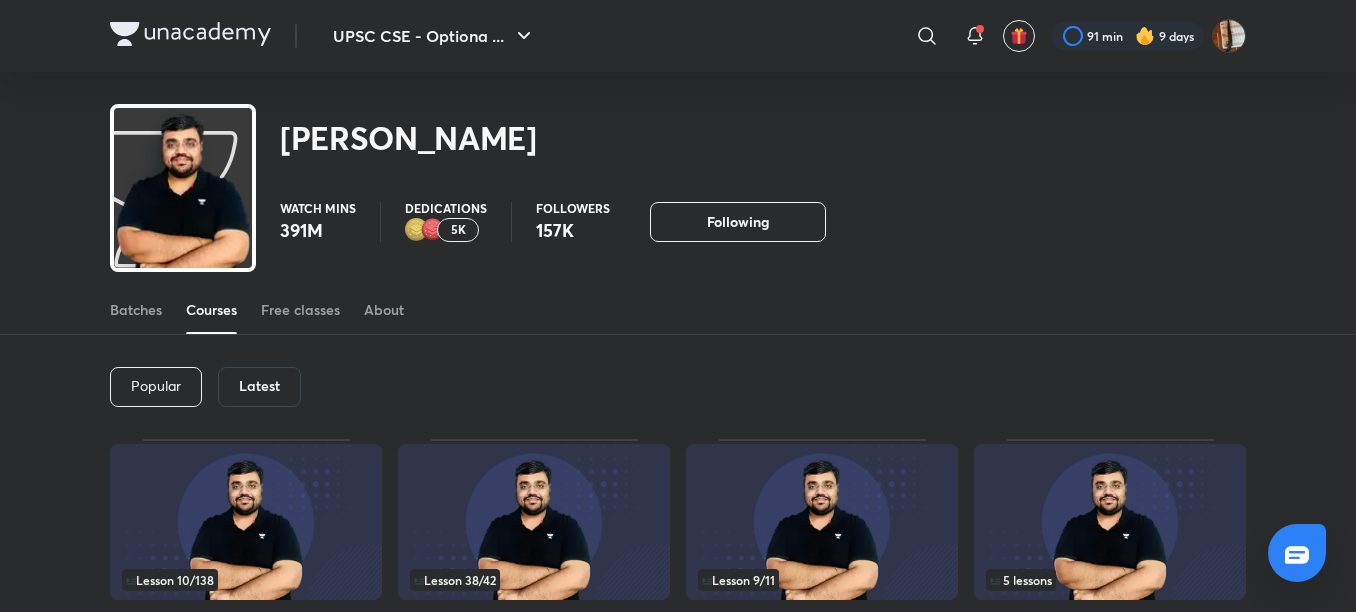 click on "Latest" at bounding box center [259, 386] 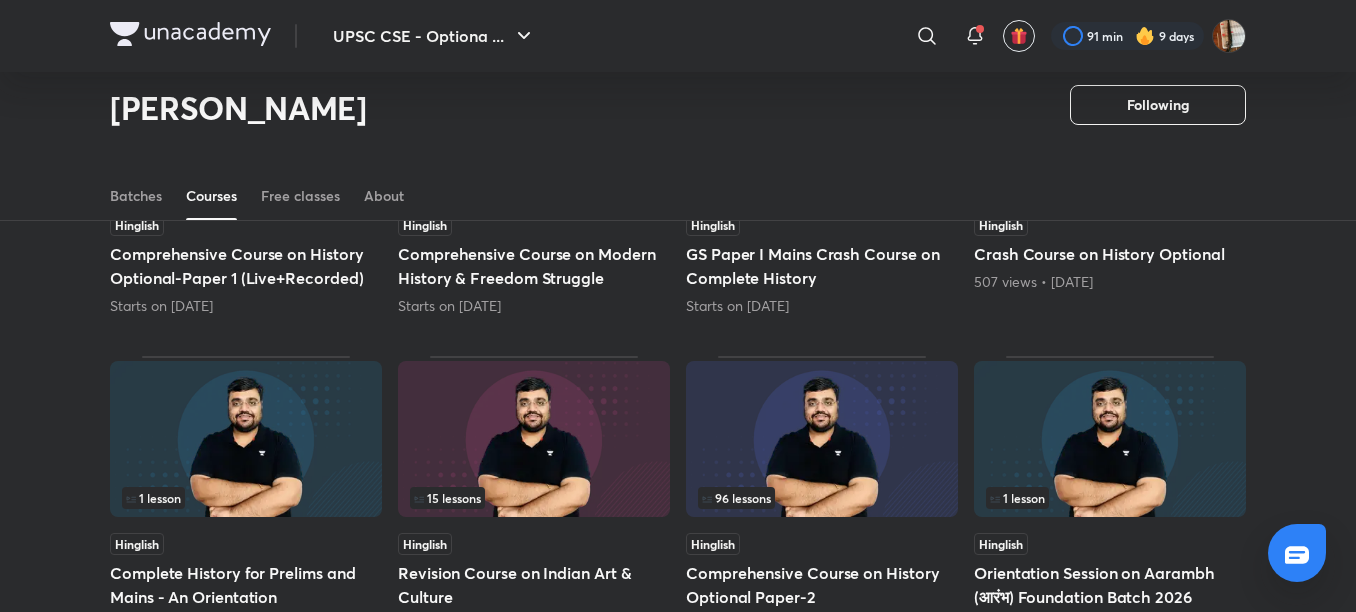 scroll, scrollTop: 344, scrollLeft: 0, axis: vertical 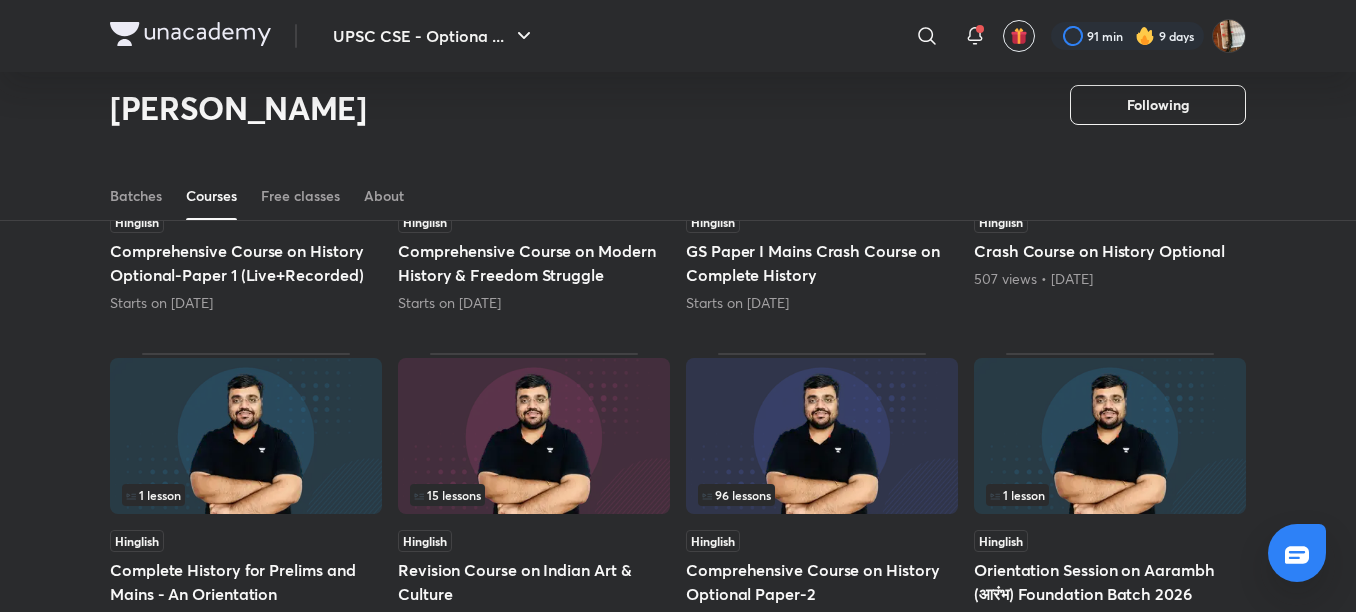 click on "Comprehensive Course on History Optional Paper-2" at bounding box center [822, 582] 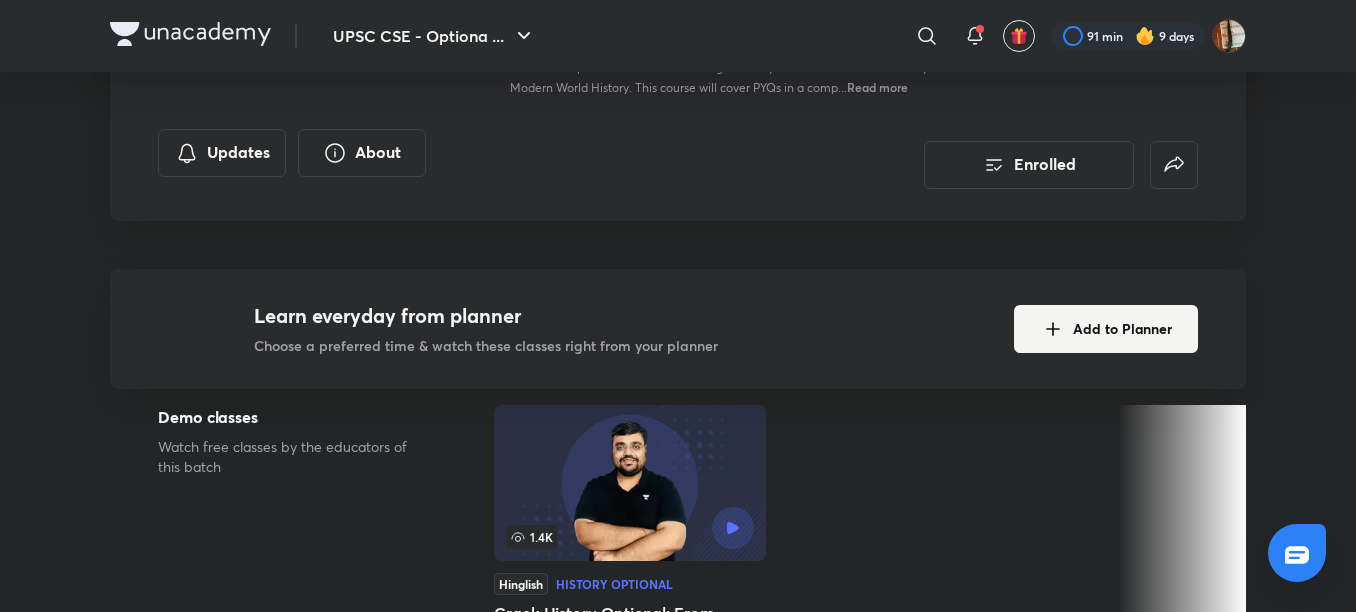 scroll, scrollTop: 0, scrollLeft: 0, axis: both 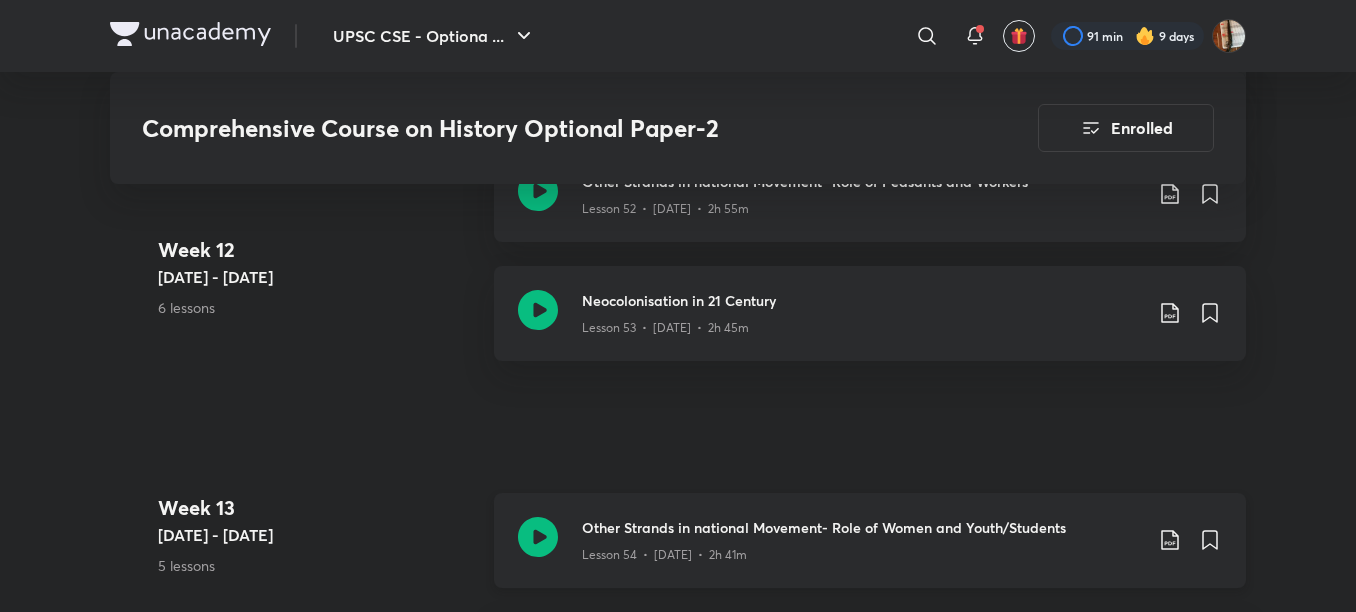 click on "Lesson 54  •  [DATE]  •  2h 41m" at bounding box center (862, -7300) 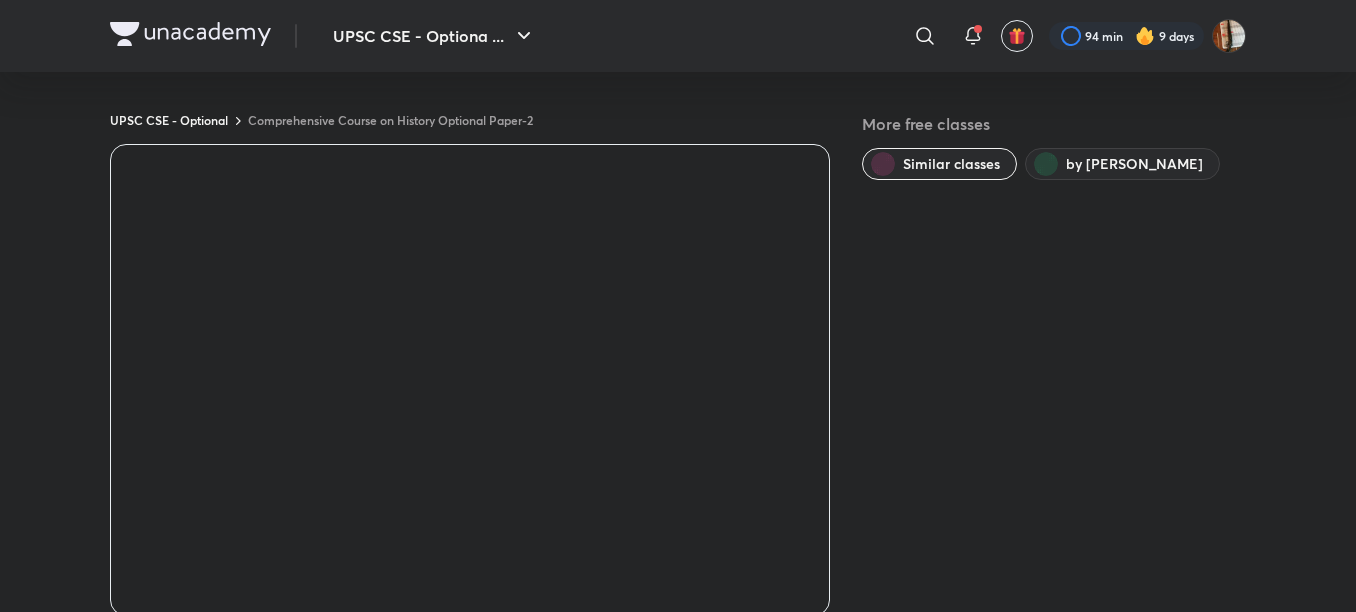 scroll, scrollTop: 1299, scrollLeft: 0, axis: vertical 